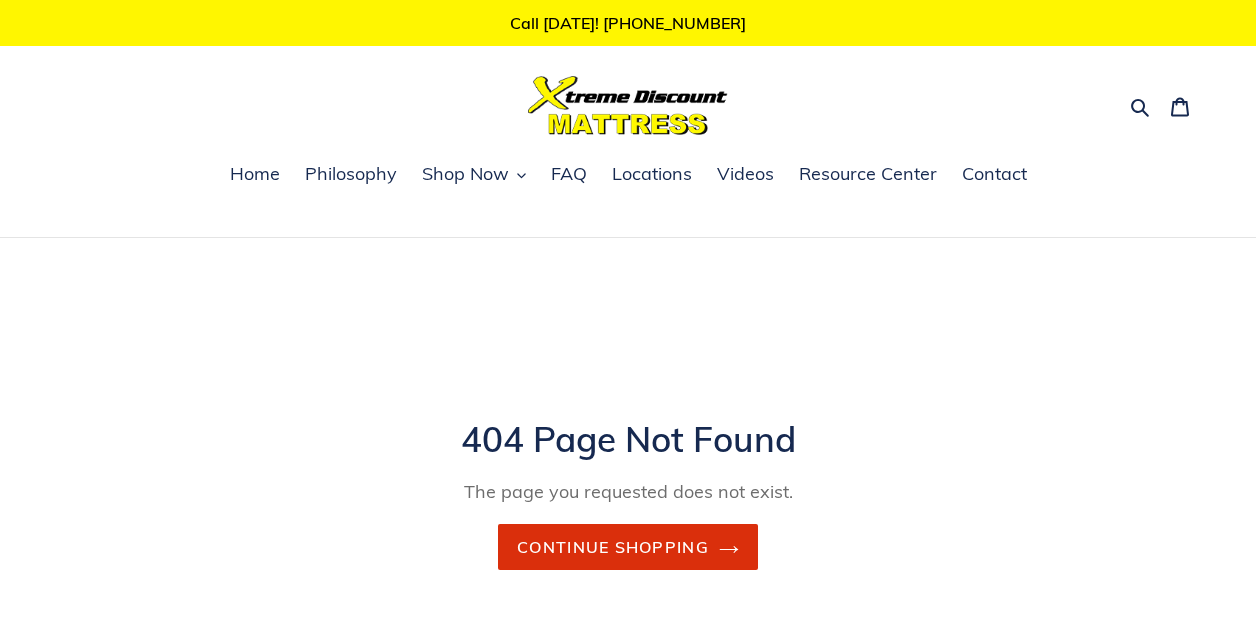 scroll, scrollTop: 0, scrollLeft: 0, axis: both 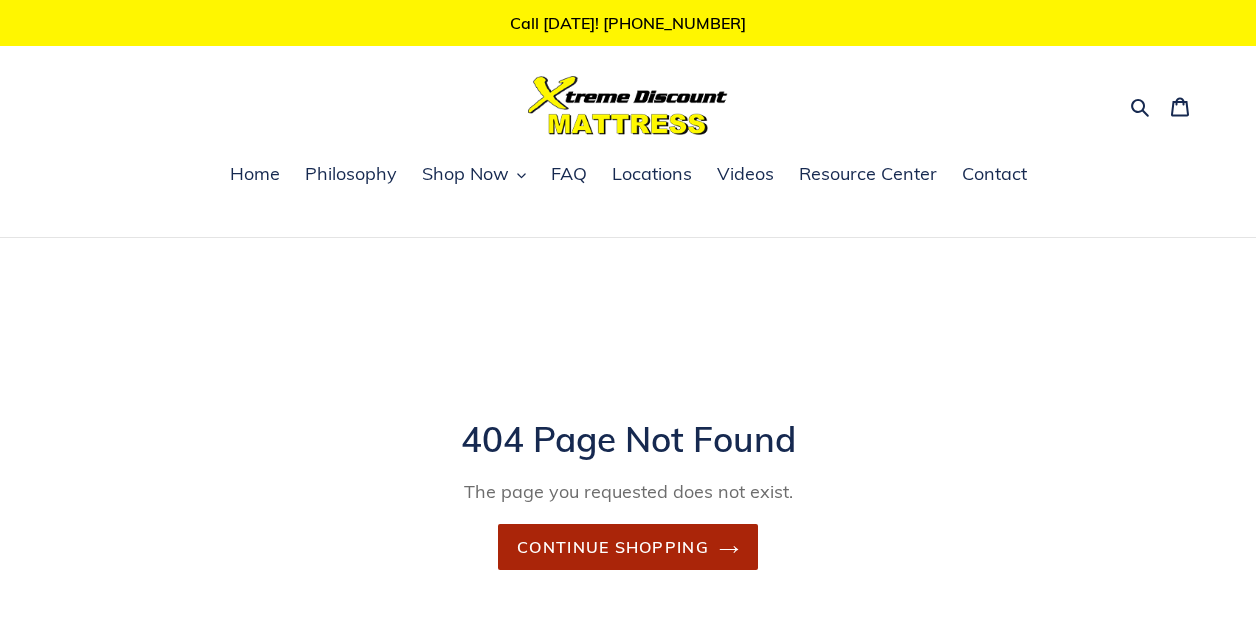 click on "Continue shopping" at bounding box center (628, 547) 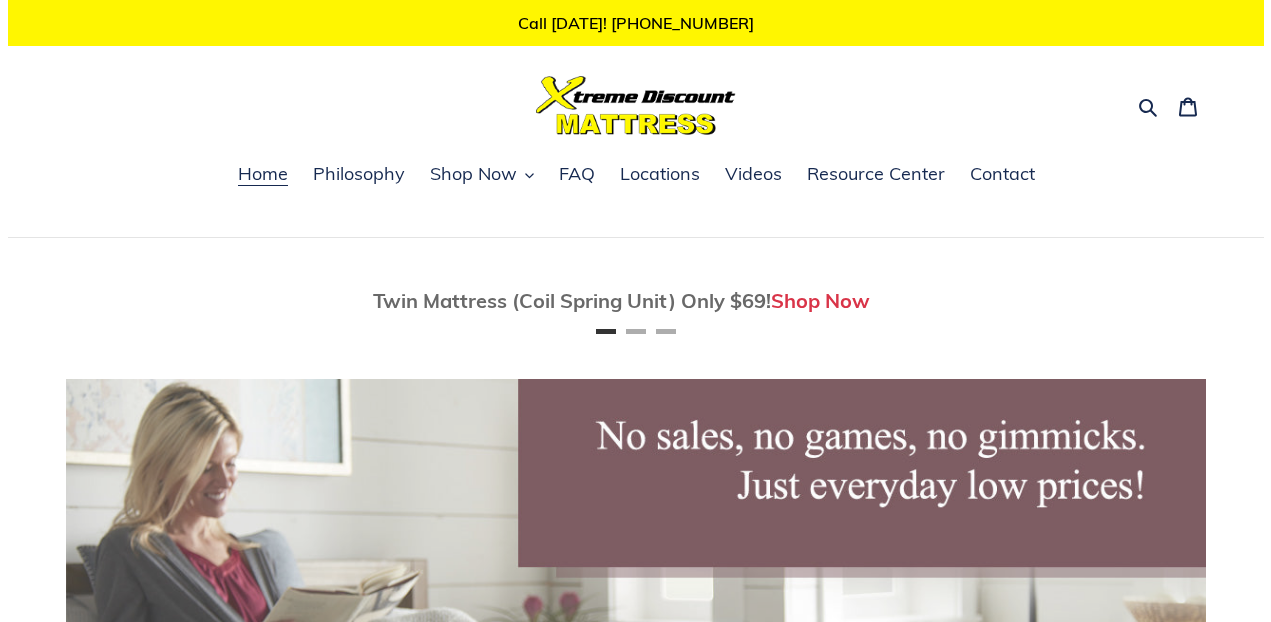 scroll, scrollTop: 0, scrollLeft: 0, axis: both 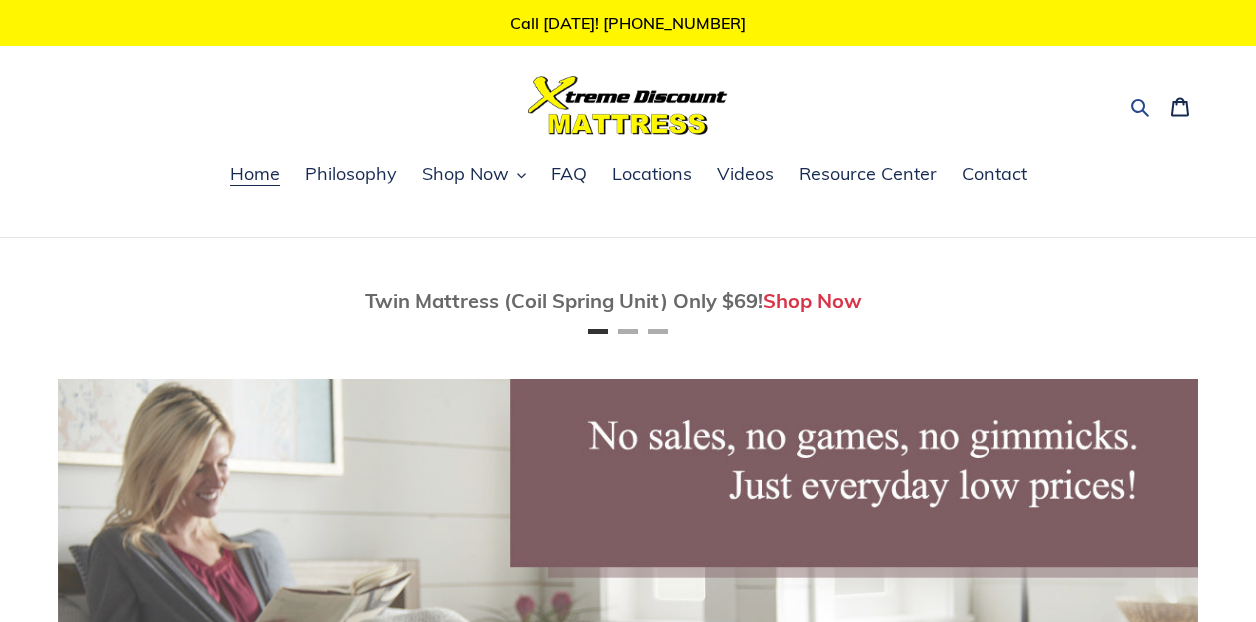 click 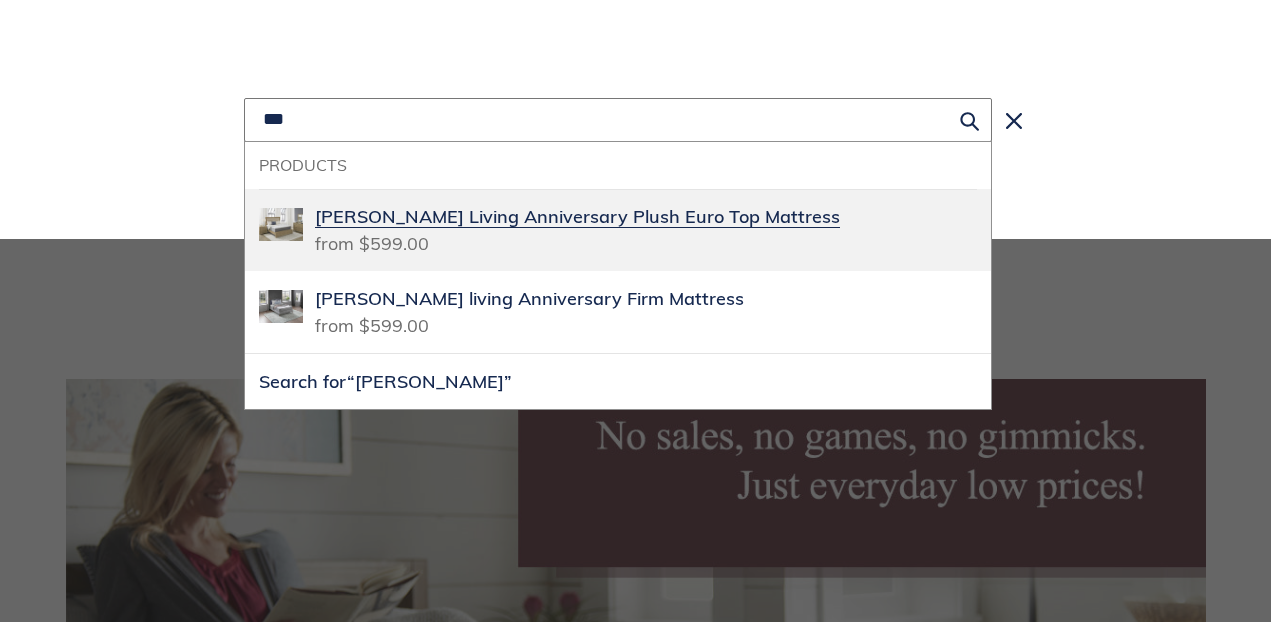 scroll, scrollTop: 0, scrollLeft: 1140, axis: horizontal 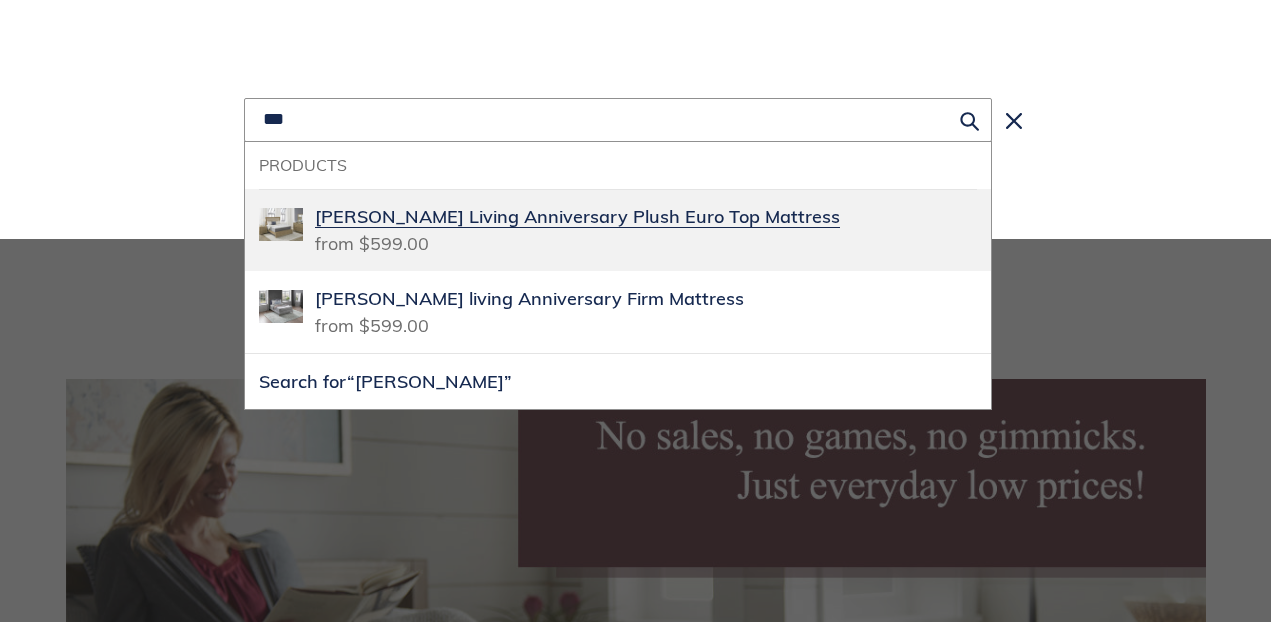 click on "[PERSON_NAME] Living Anniversary Plush Euro Top Mattress" at bounding box center (577, 217) 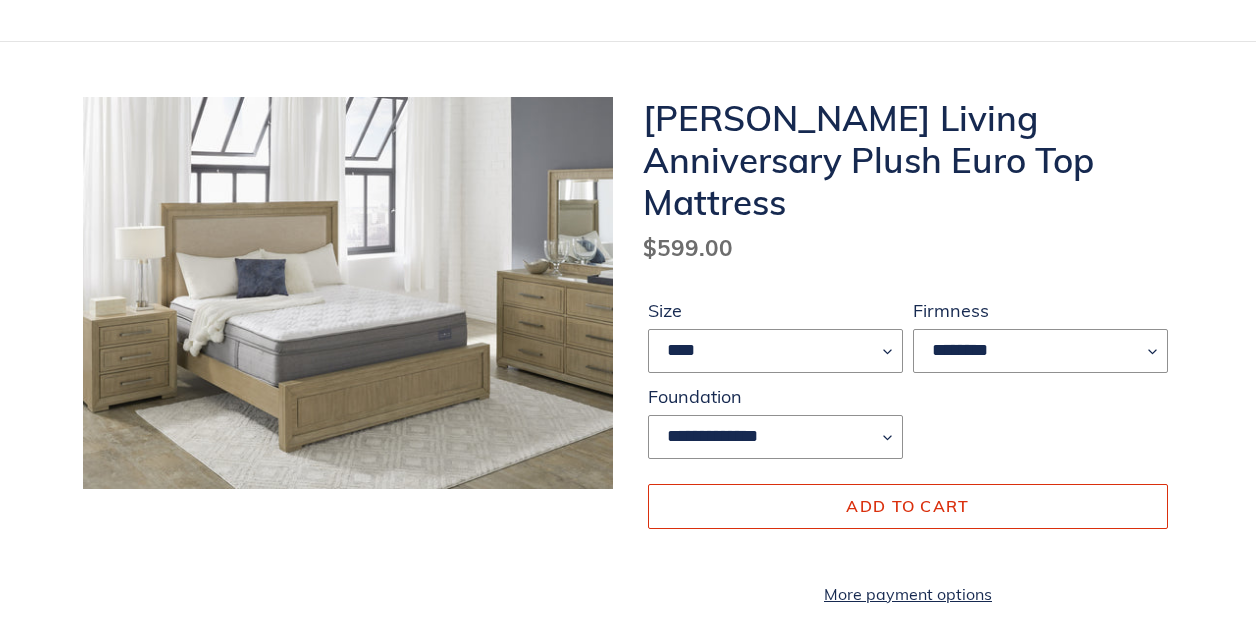 scroll, scrollTop: 200, scrollLeft: 0, axis: vertical 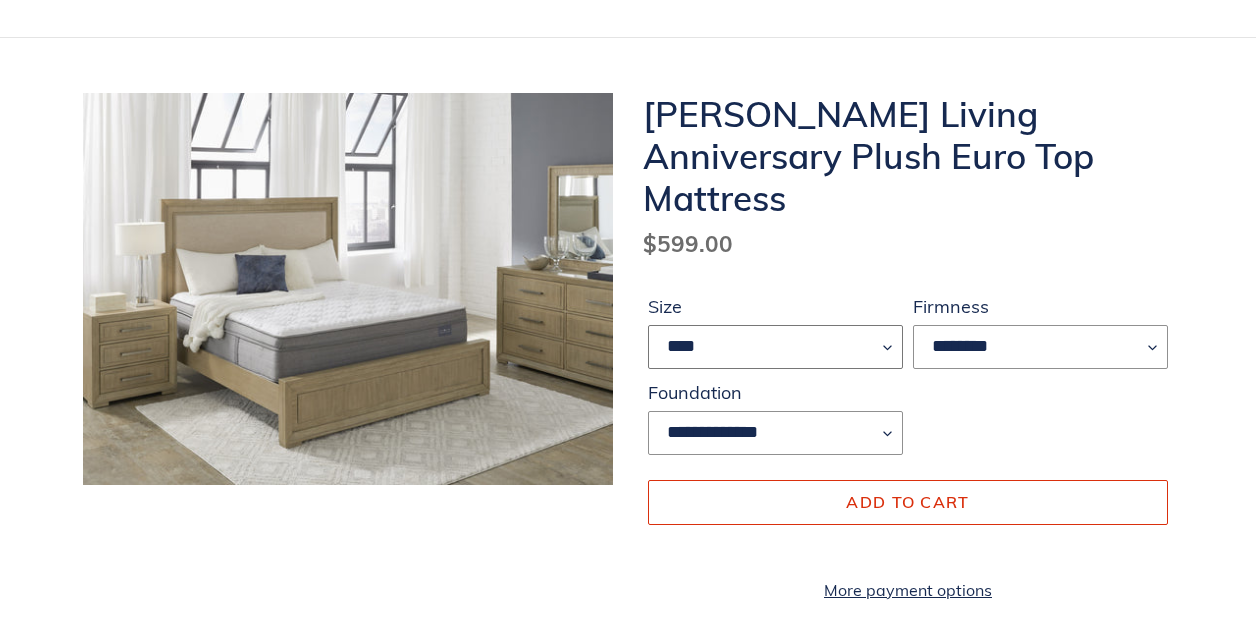 click on "**** ******* **** ***** ****" at bounding box center (775, 347) 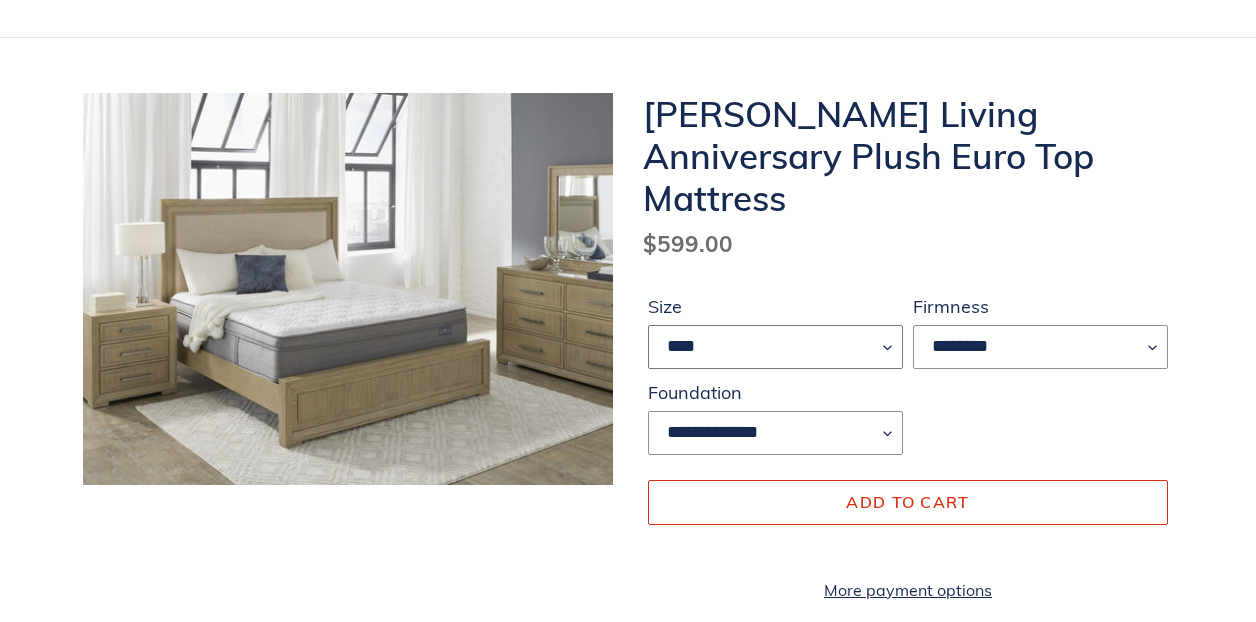 select on "*****" 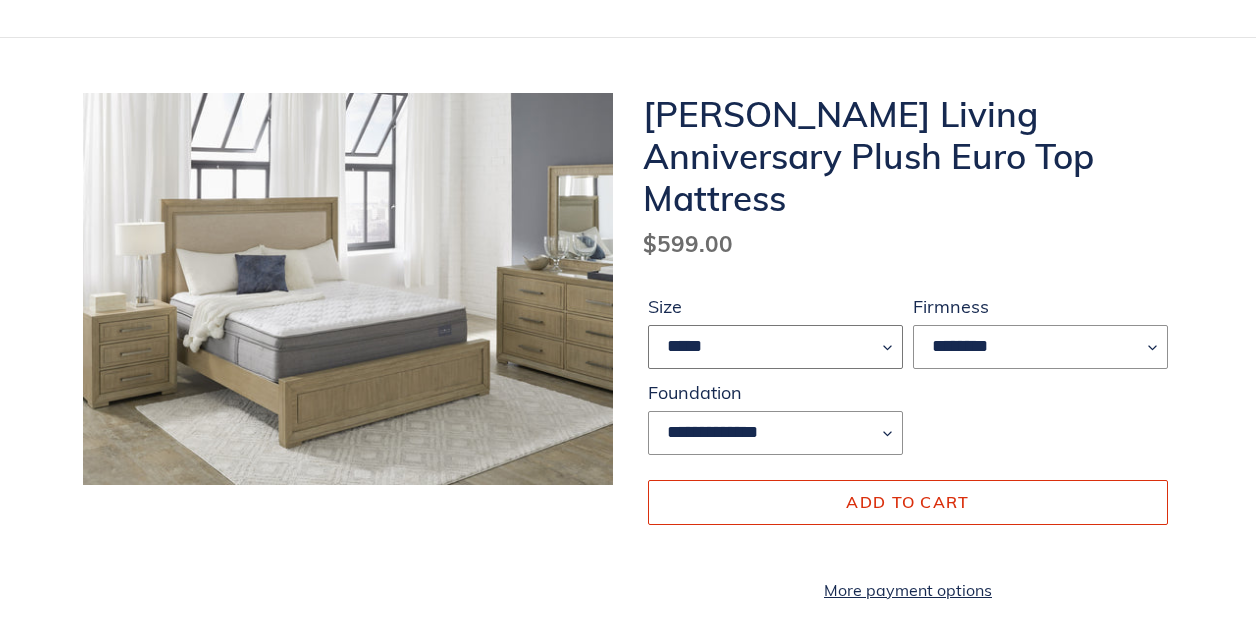 click on "**** ******* **** ***** ****" at bounding box center (775, 347) 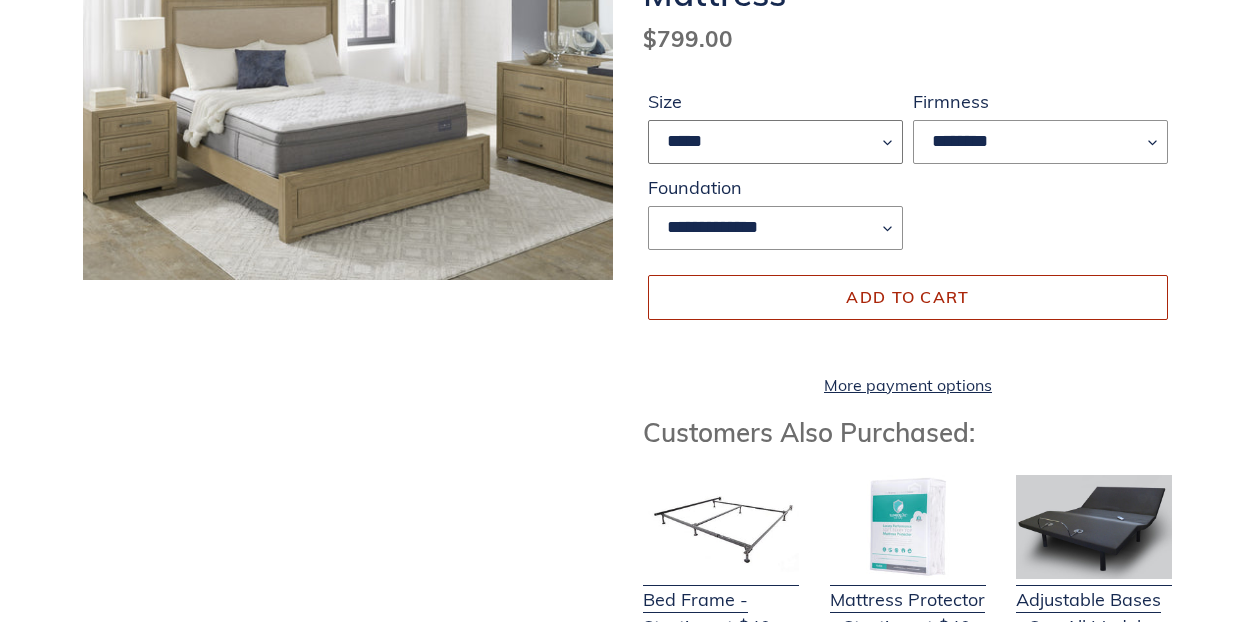 scroll, scrollTop: 0, scrollLeft: 0, axis: both 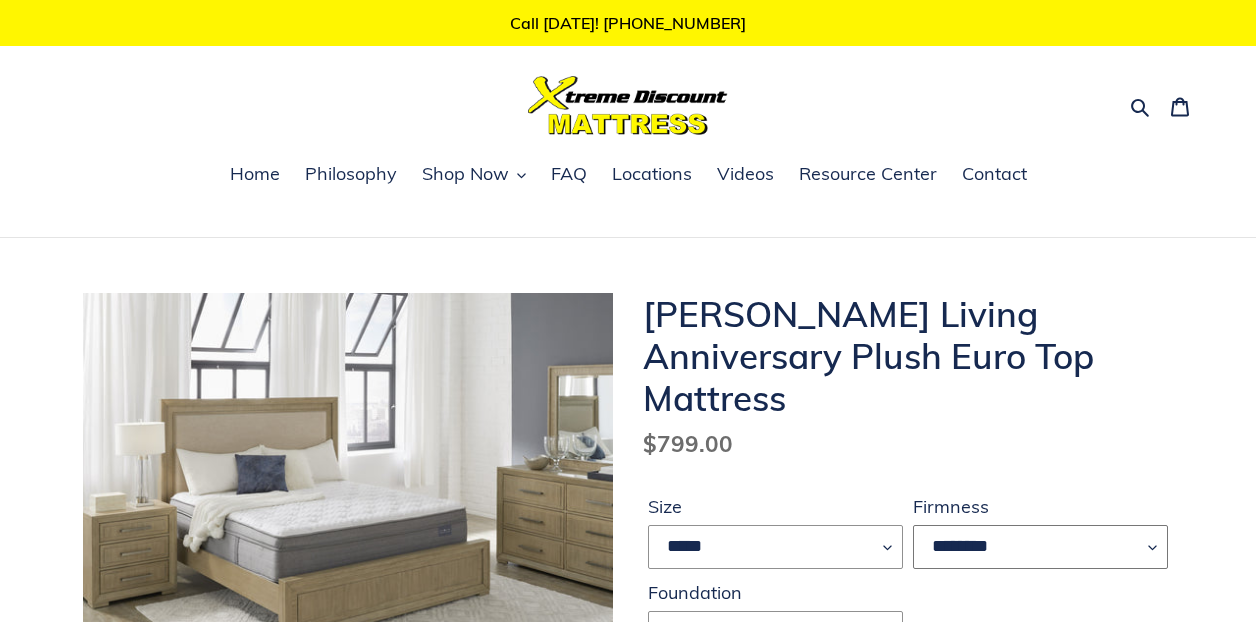 click on "********" at bounding box center (1040, 547) 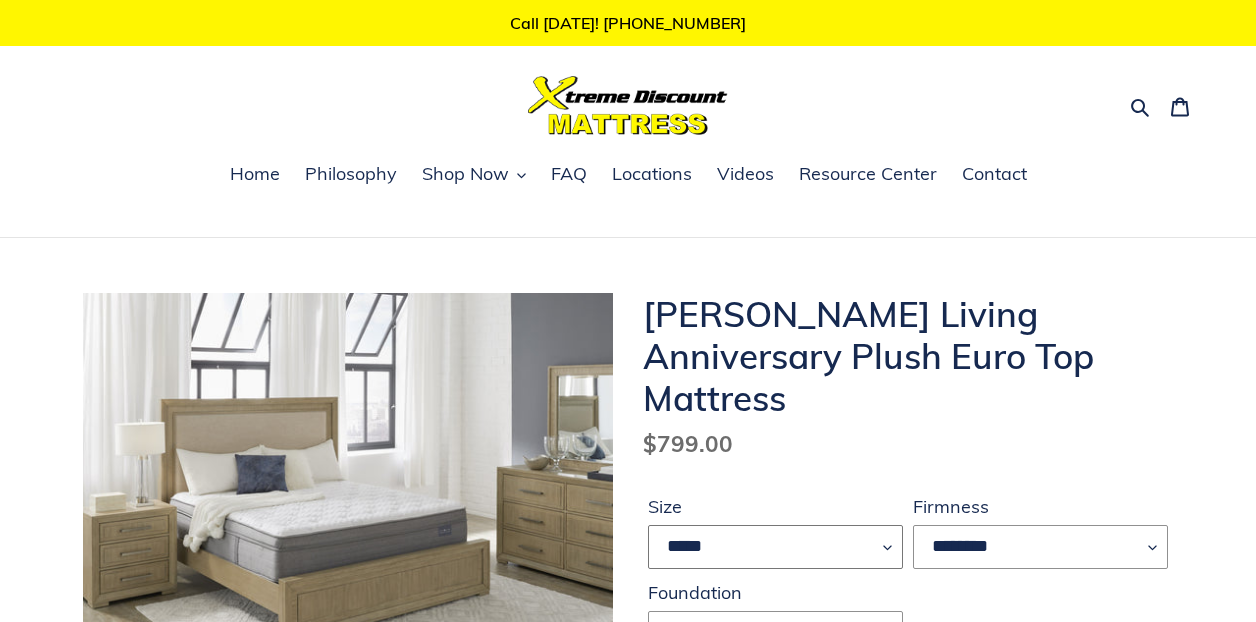 click on "**** ******* **** ***** ****" at bounding box center (775, 547) 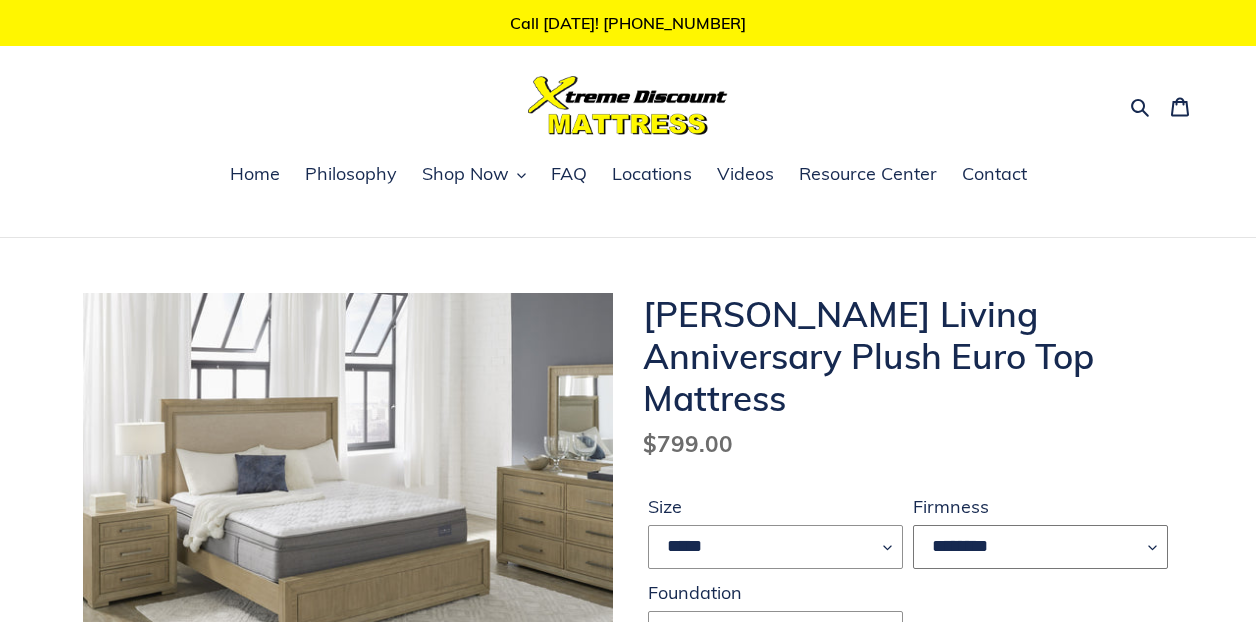 click on "********" at bounding box center (1040, 547) 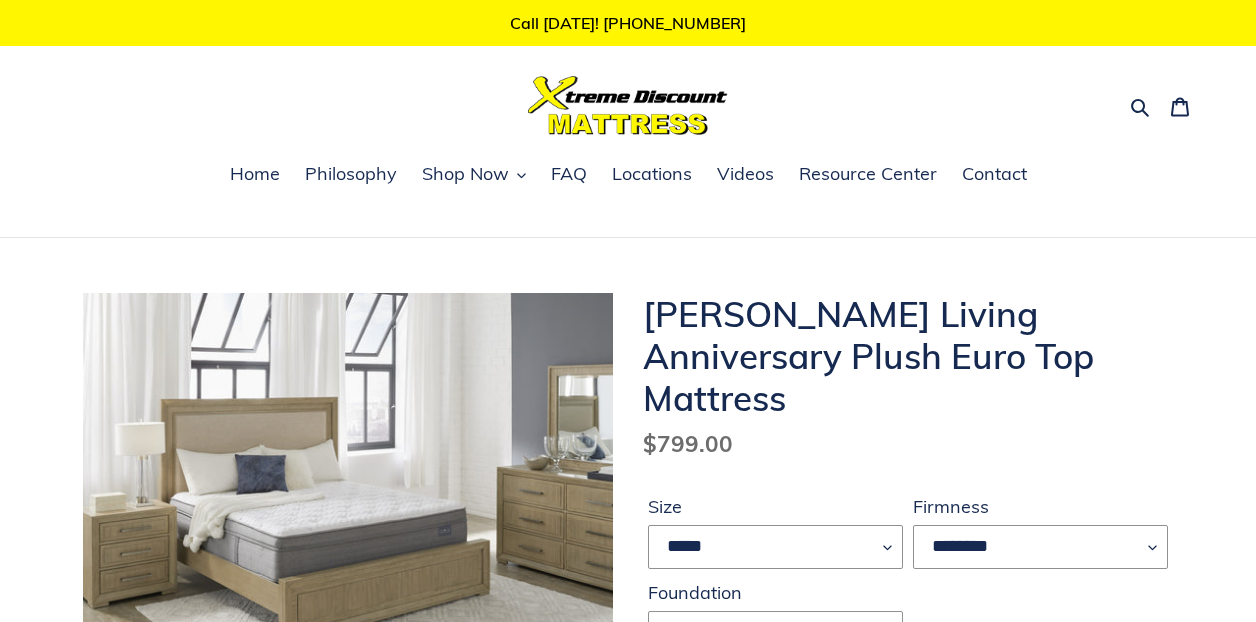 click on "Firmness" at bounding box center [1040, 506] 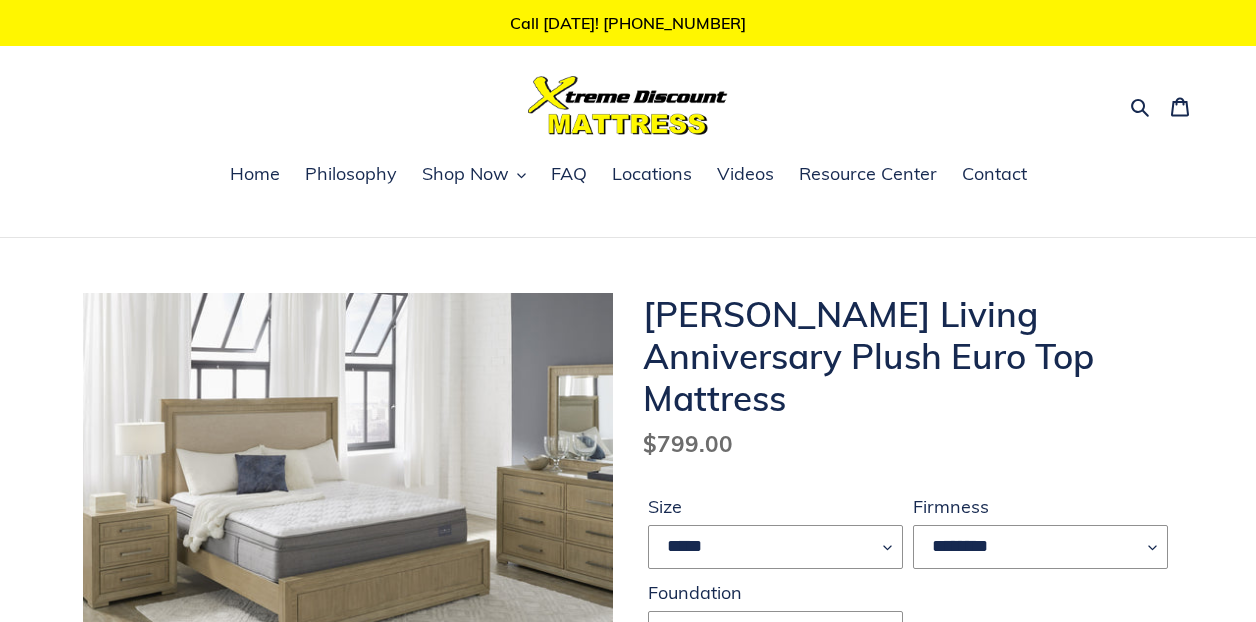 click on "Firmness" at bounding box center (1040, 506) 